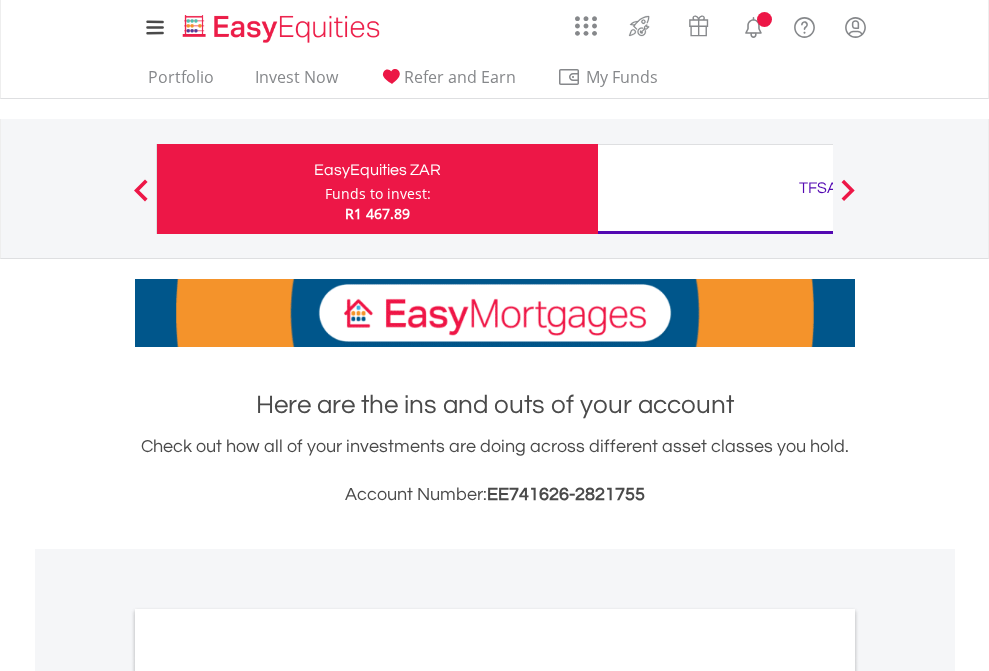 scroll, scrollTop: 0, scrollLeft: 0, axis: both 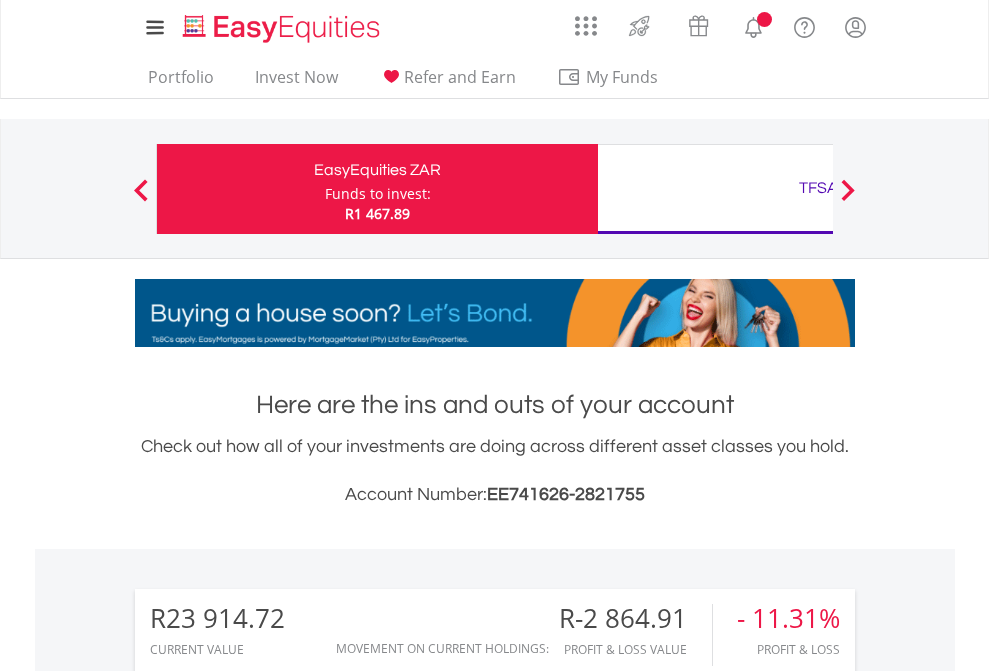 click on "Funds to invest:" at bounding box center [378, 194] 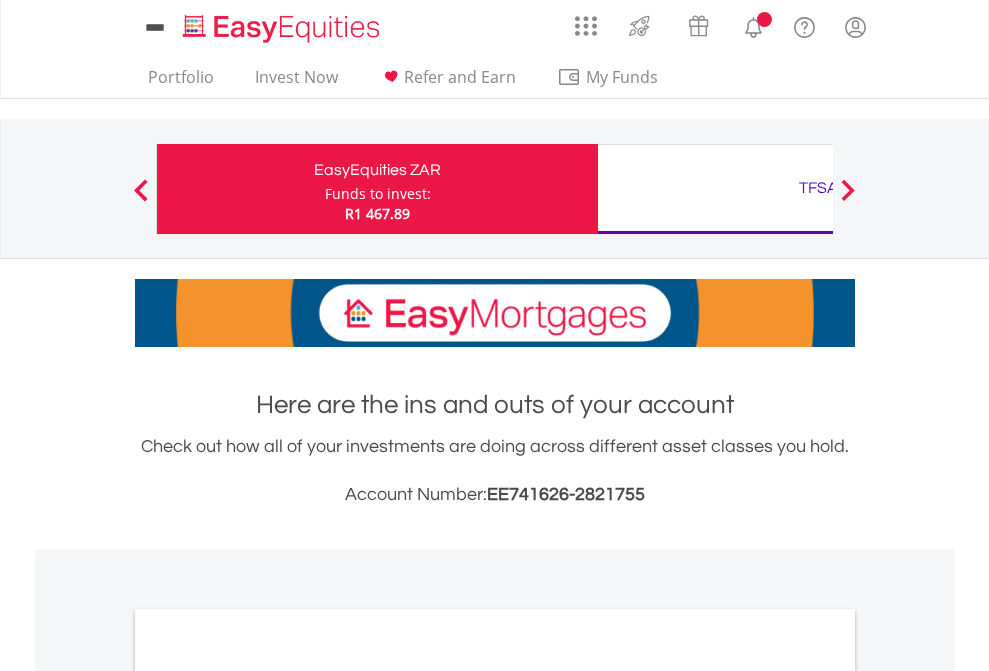 scroll, scrollTop: 0, scrollLeft: 0, axis: both 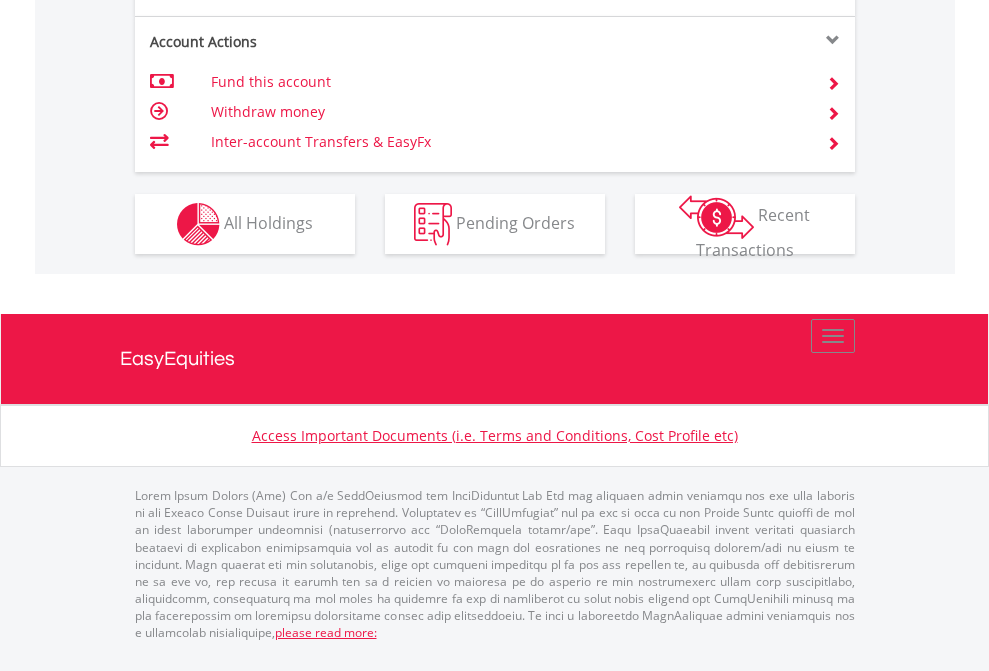 click on "Investment types" at bounding box center (706, -337) 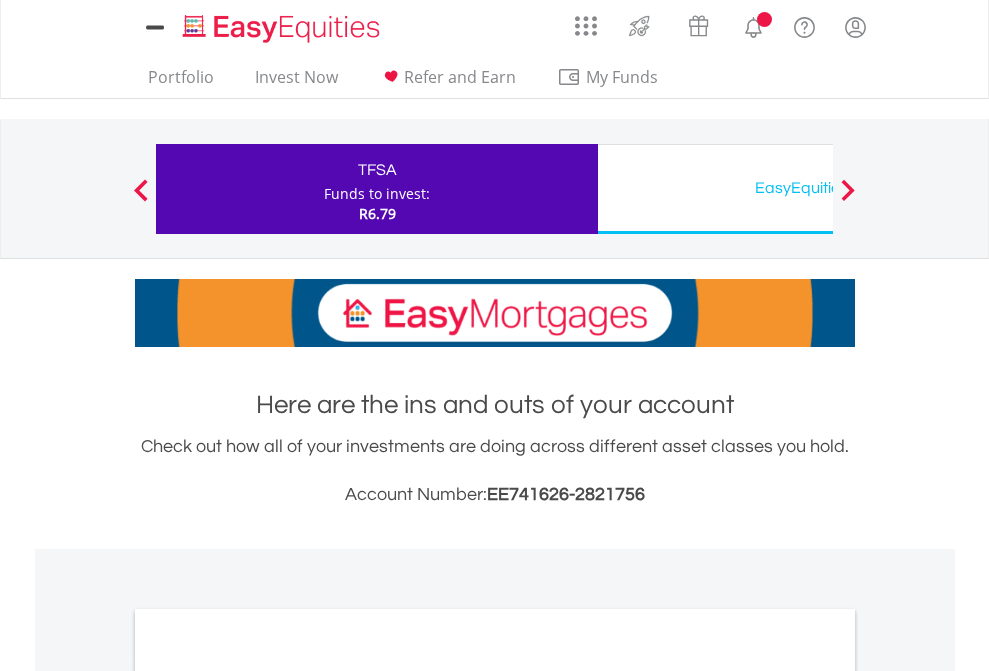 scroll, scrollTop: 0, scrollLeft: 0, axis: both 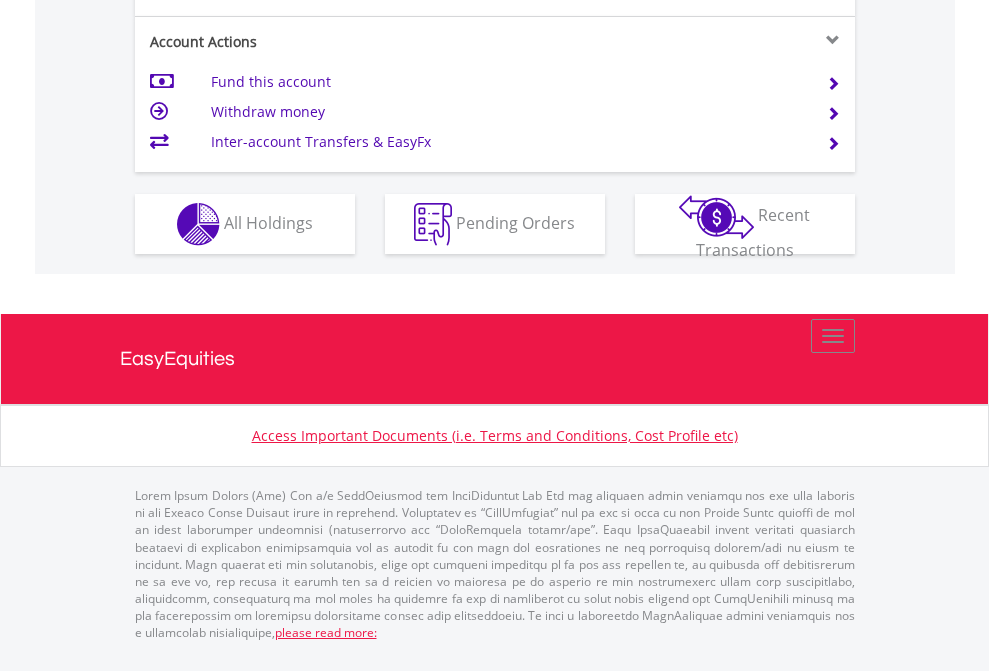 click on "Investment types" at bounding box center [706, -337] 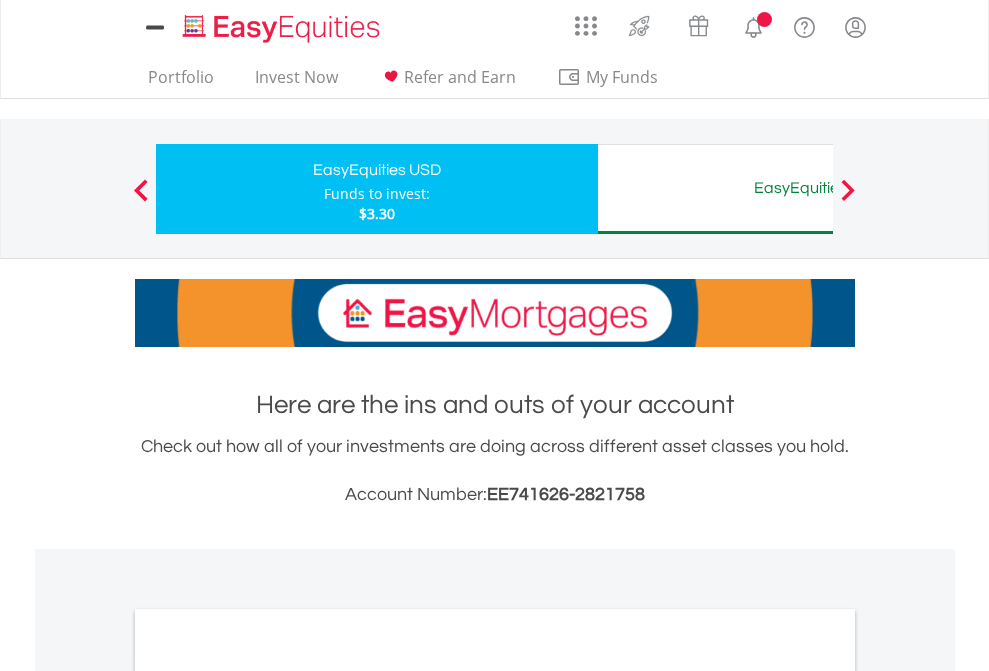 scroll, scrollTop: 0, scrollLeft: 0, axis: both 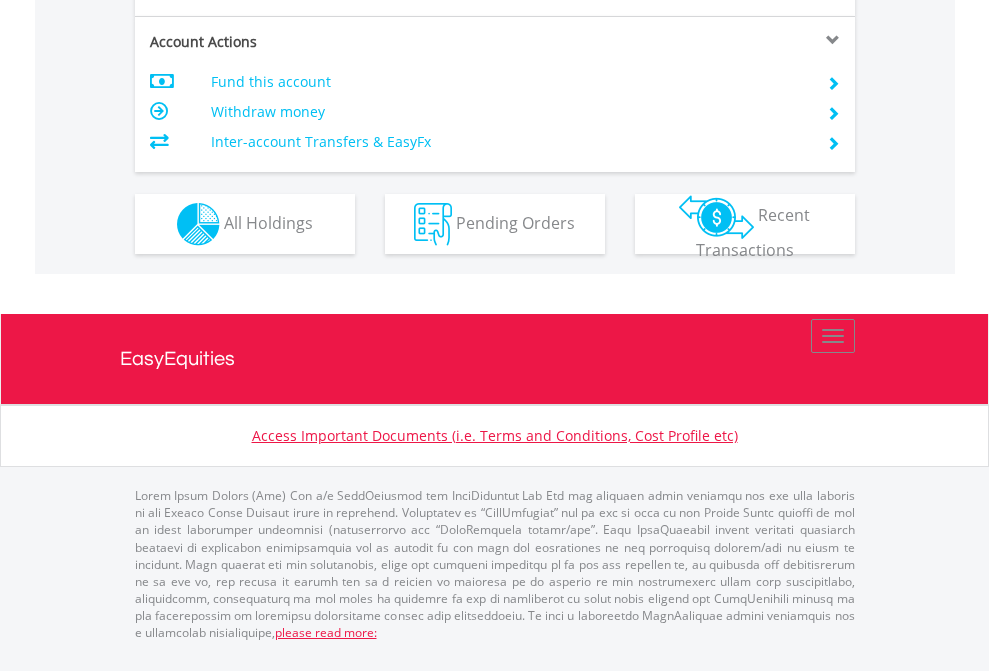 click on "Investment types" at bounding box center (706, -337) 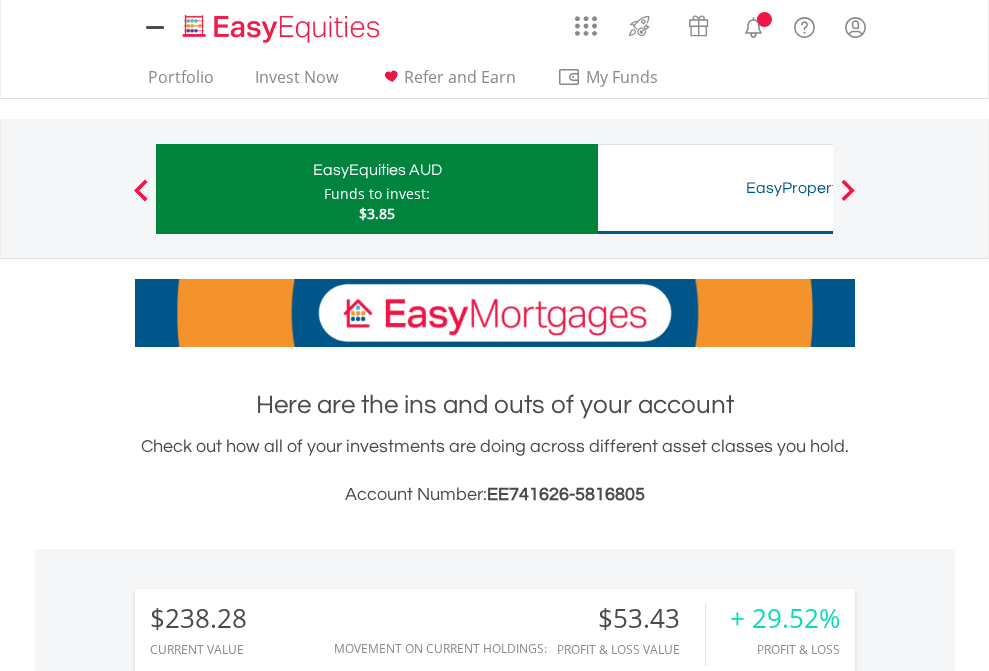 scroll, scrollTop: 0, scrollLeft: 0, axis: both 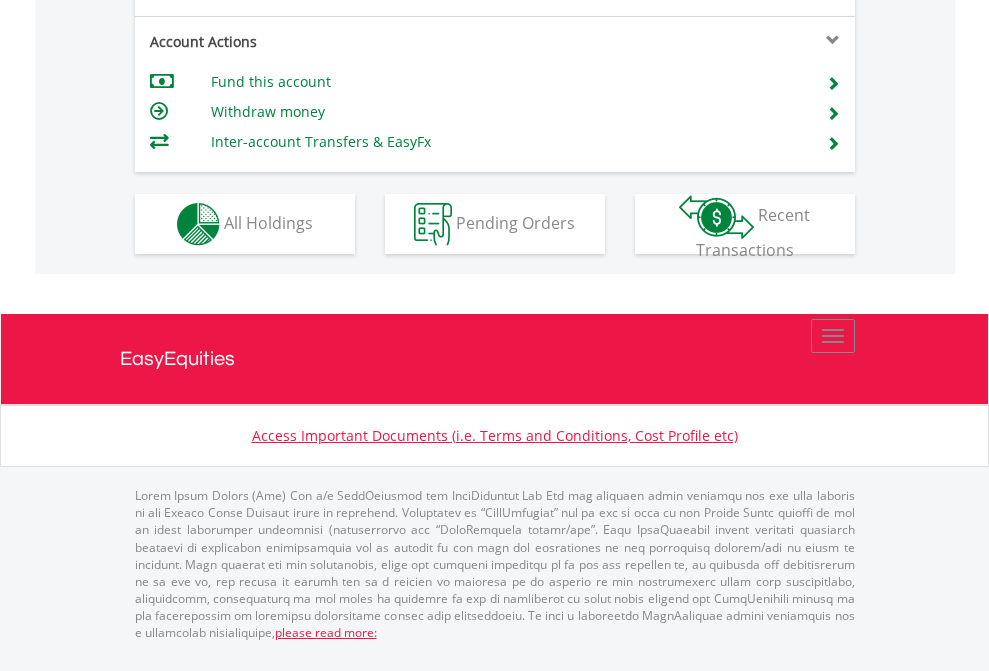 click on "Investment types" at bounding box center (706, -337) 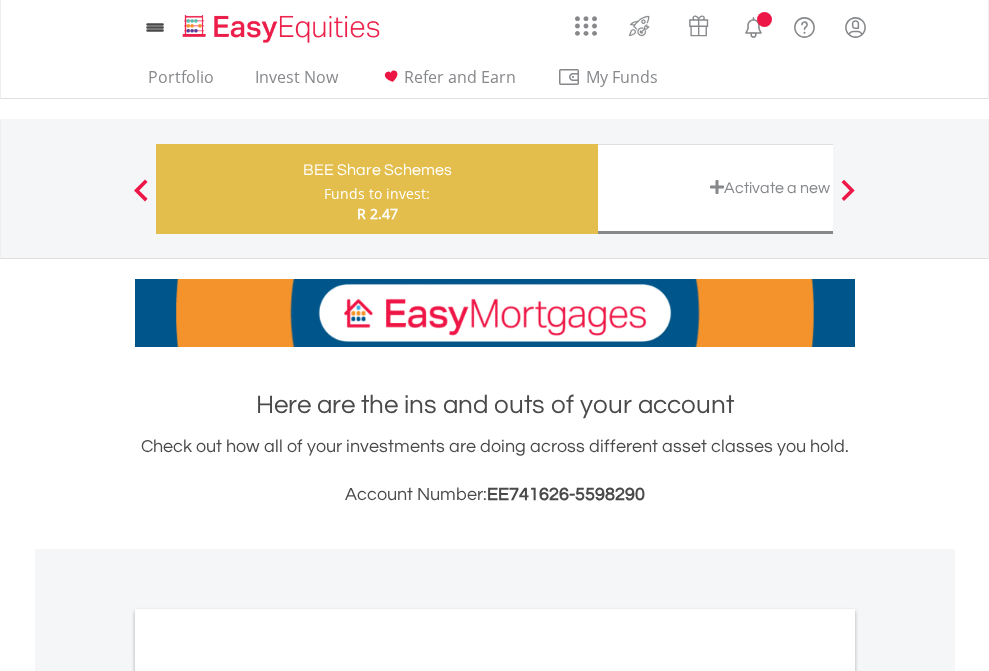scroll, scrollTop: 0, scrollLeft: 0, axis: both 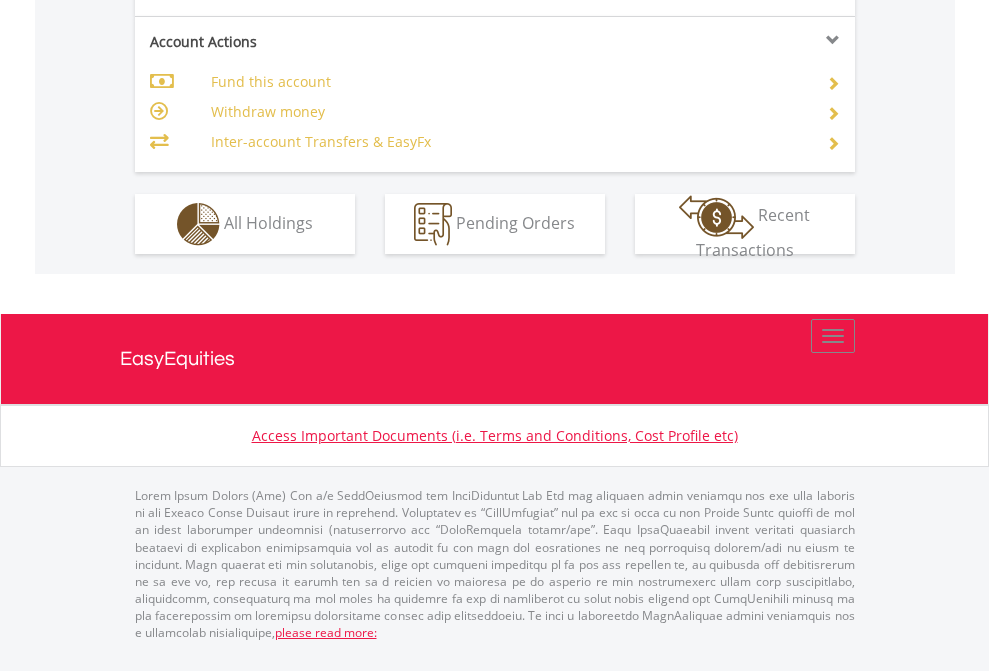click on "Investment types" at bounding box center [706, -337] 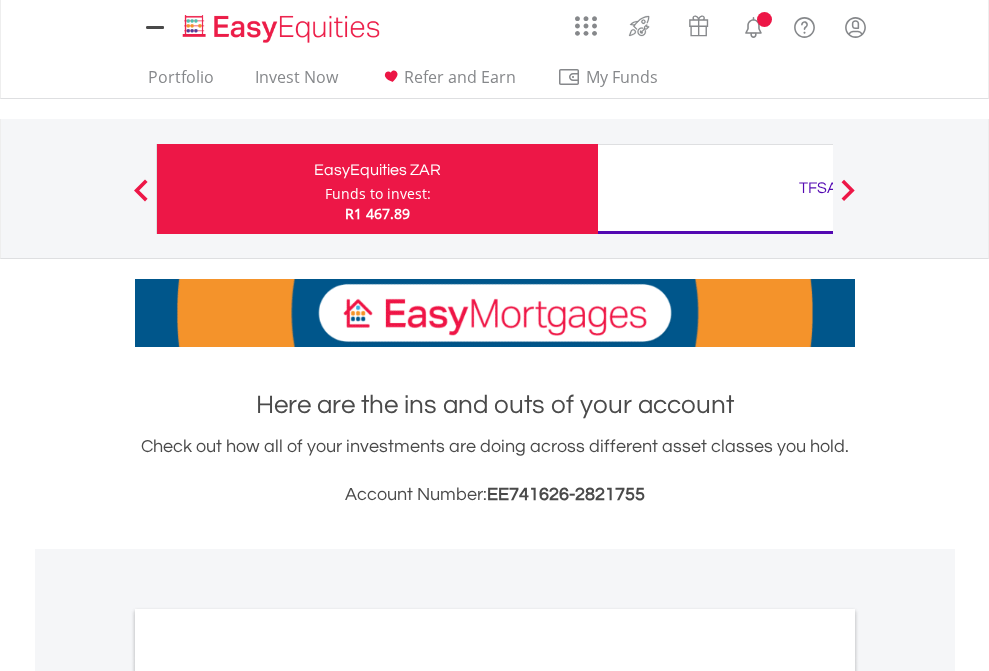 click on "All Holdings" at bounding box center (268, 1096) 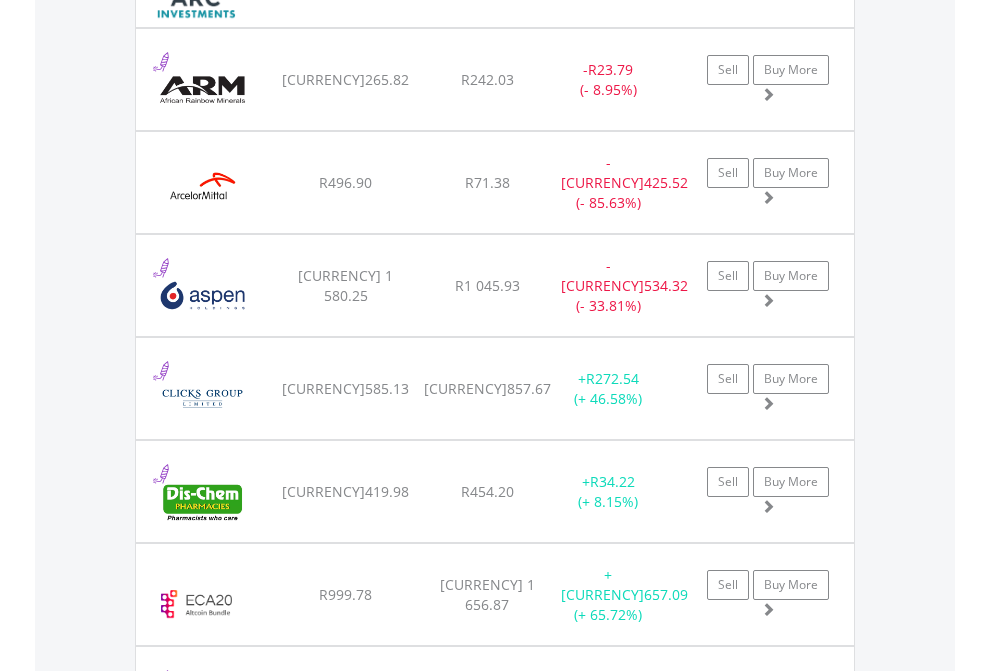 scroll, scrollTop: 2345, scrollLeft: 0, axis: vertical 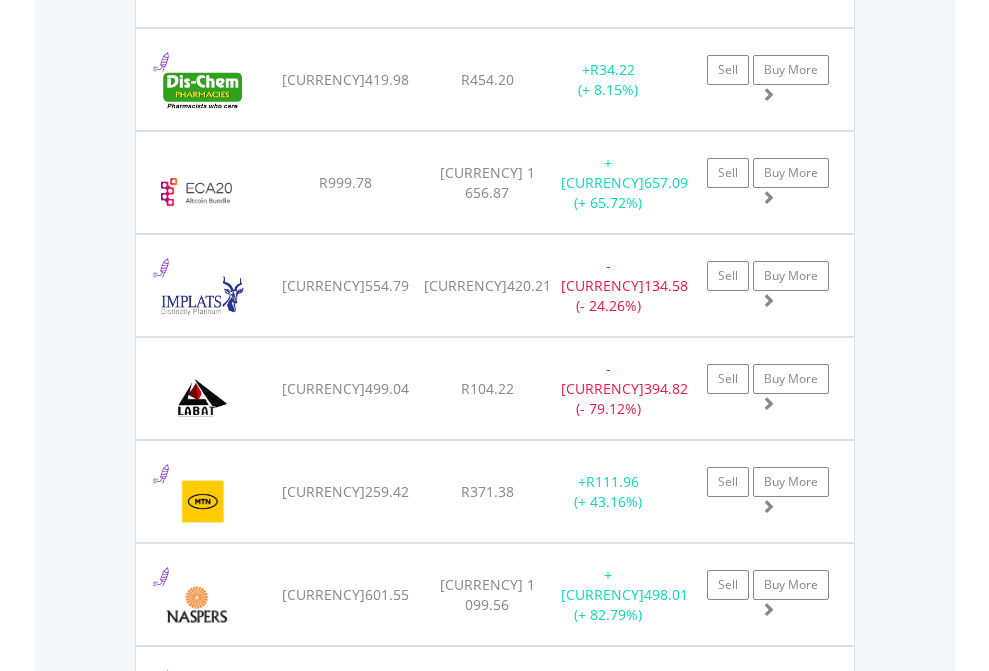 click on "TFSA" at bounding box center [818, -2157] 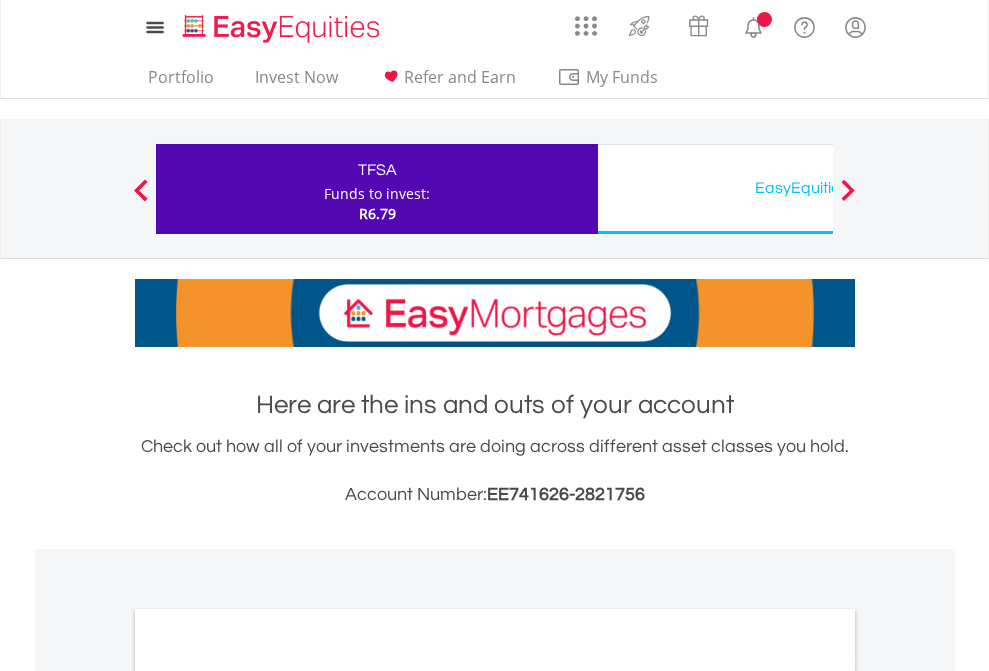 scroll, scrollTop: 0, scrollLeft: 0, axis: both 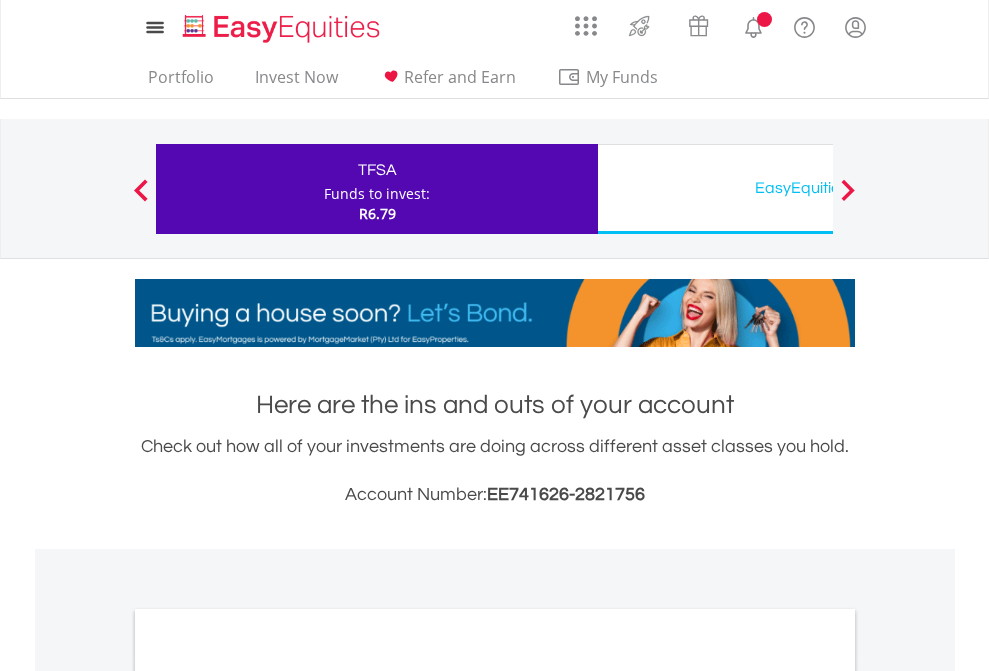 click on "All Holdings" at bounding box center (268, 1096) 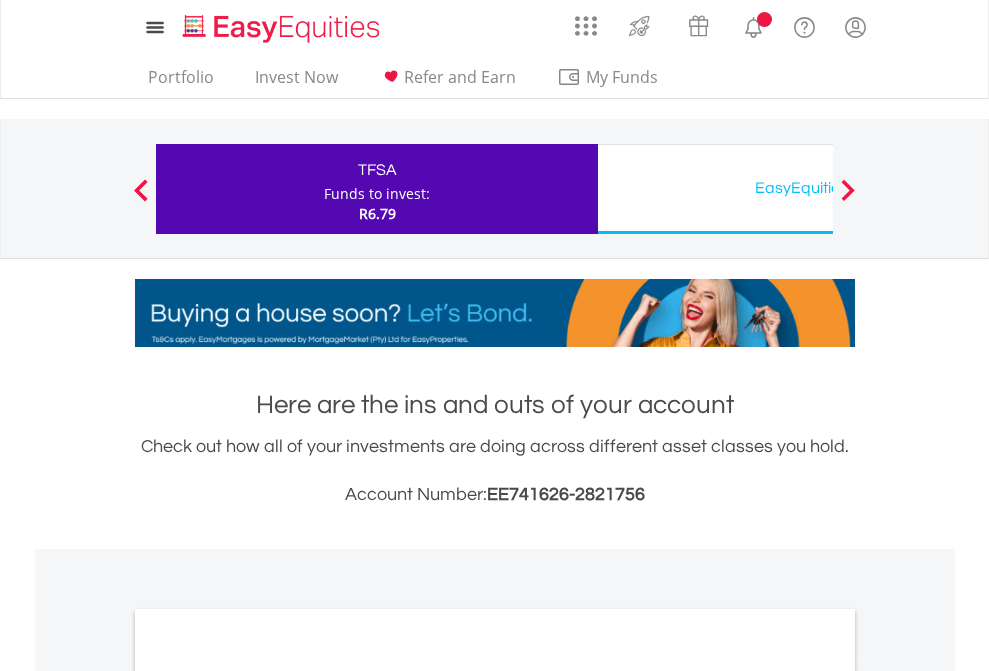 scroll, scrollTop: 1202, scrollLeft: 0, axis: vertical 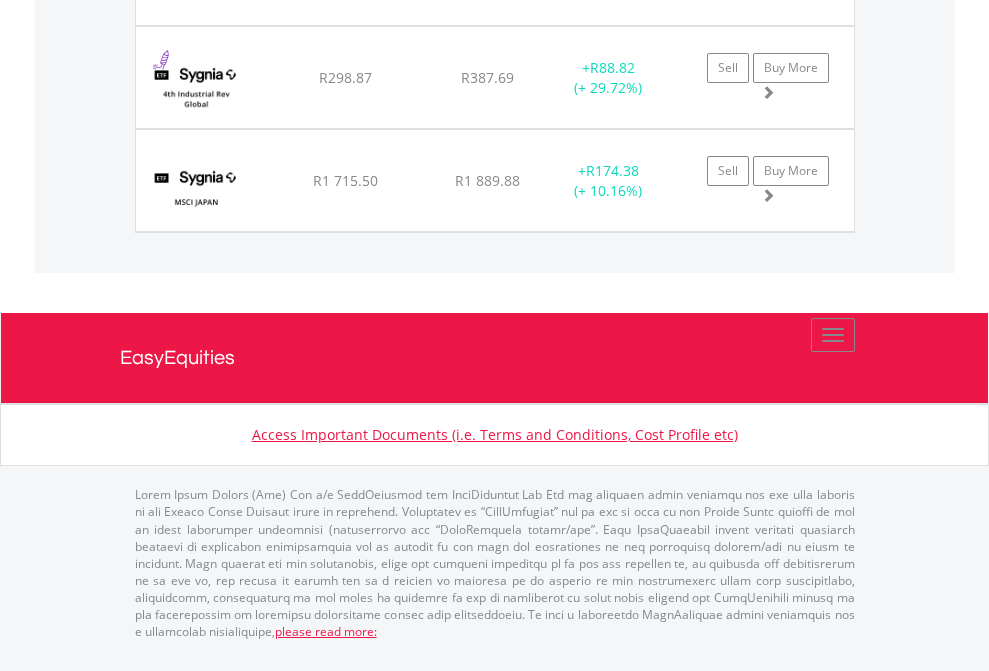 click on "EasyEquities USD" at bounding box center [818, -1854] 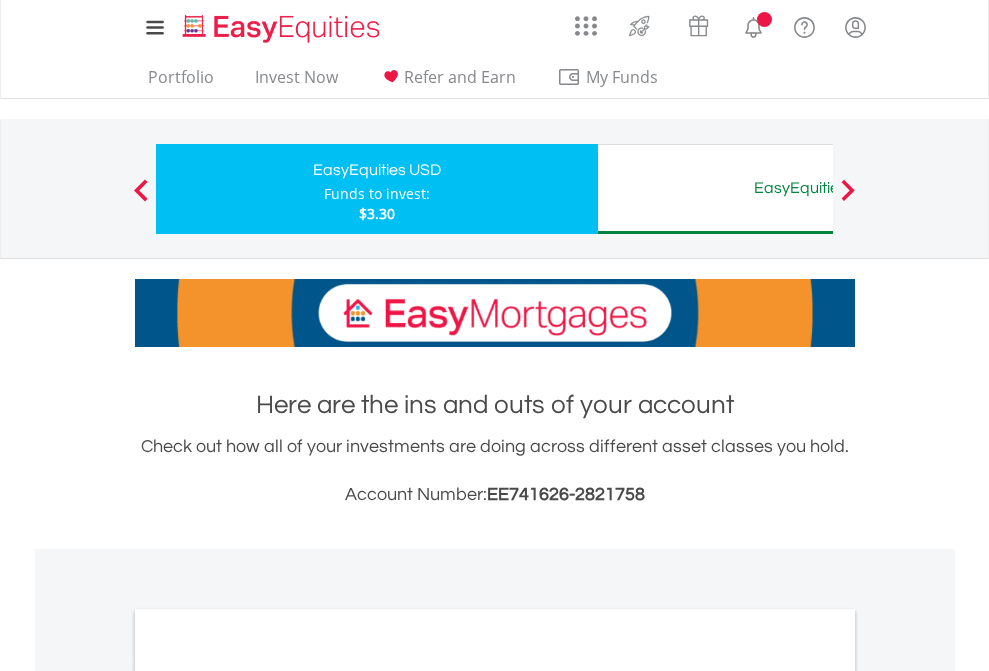 scroll, scrollTop: 0, scrollLeft: 0, axis: both 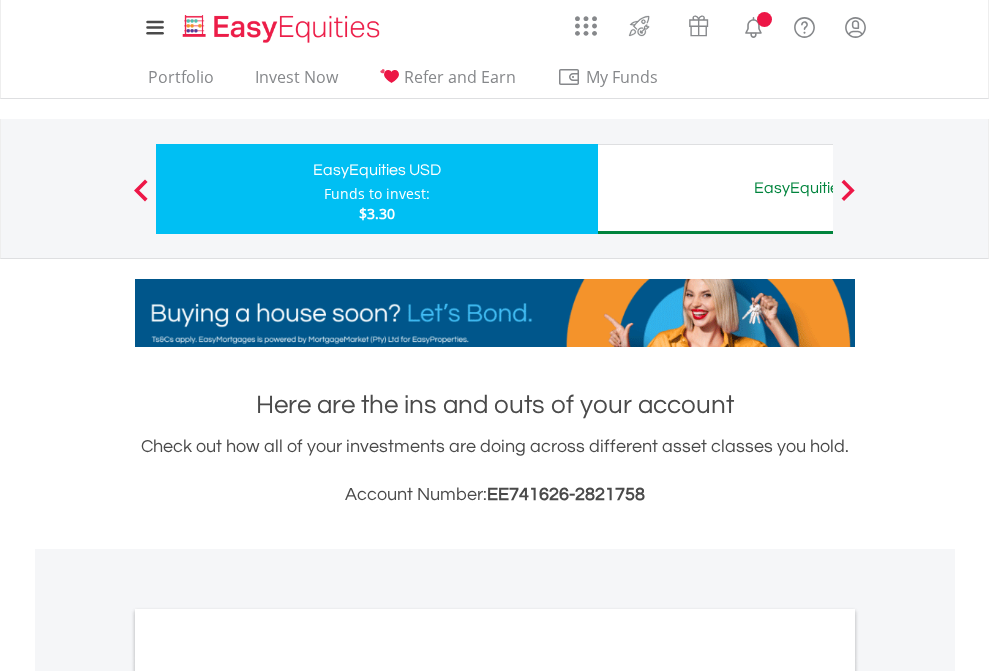 click on "All Holdings" at bounding box center [268, 1096] 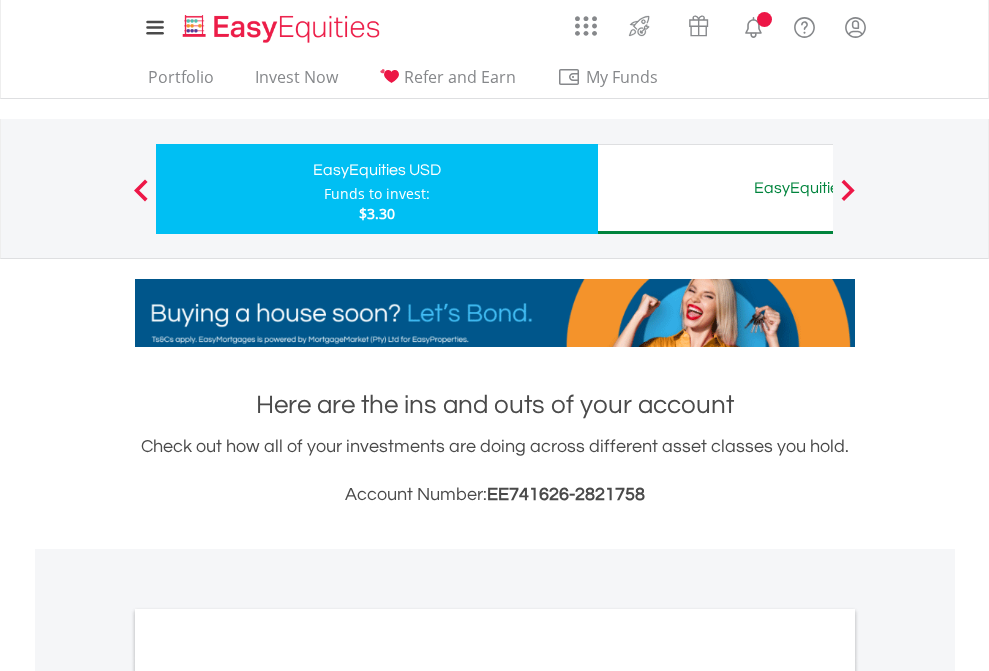 scroll, scrollTop: 1202, scrollLeft: 0, axis: vertical 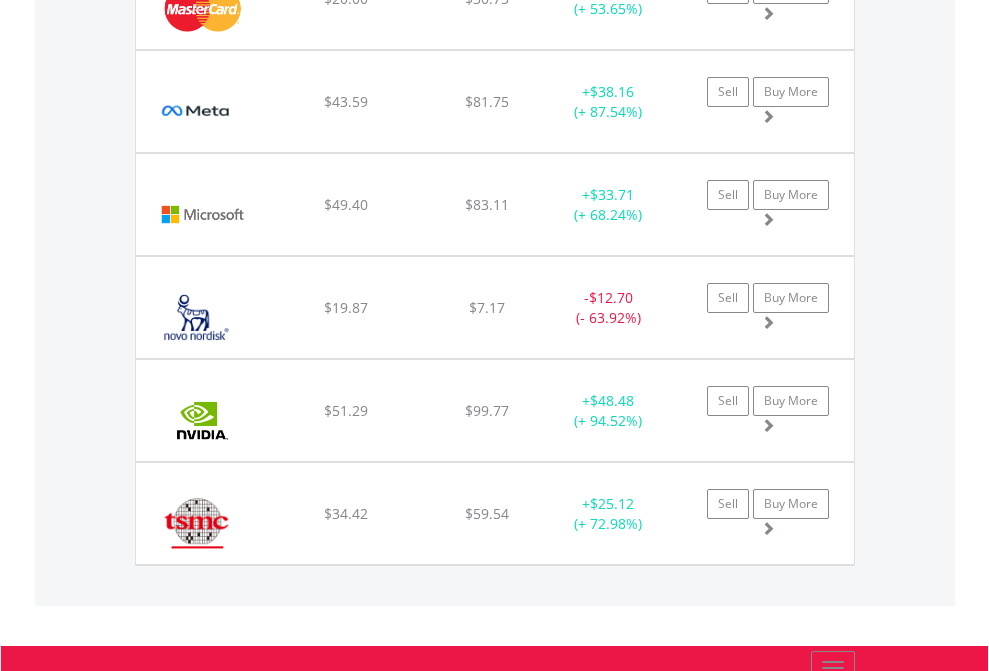 click on "EasyEquities AUD" at bounding box center [818, -2036] 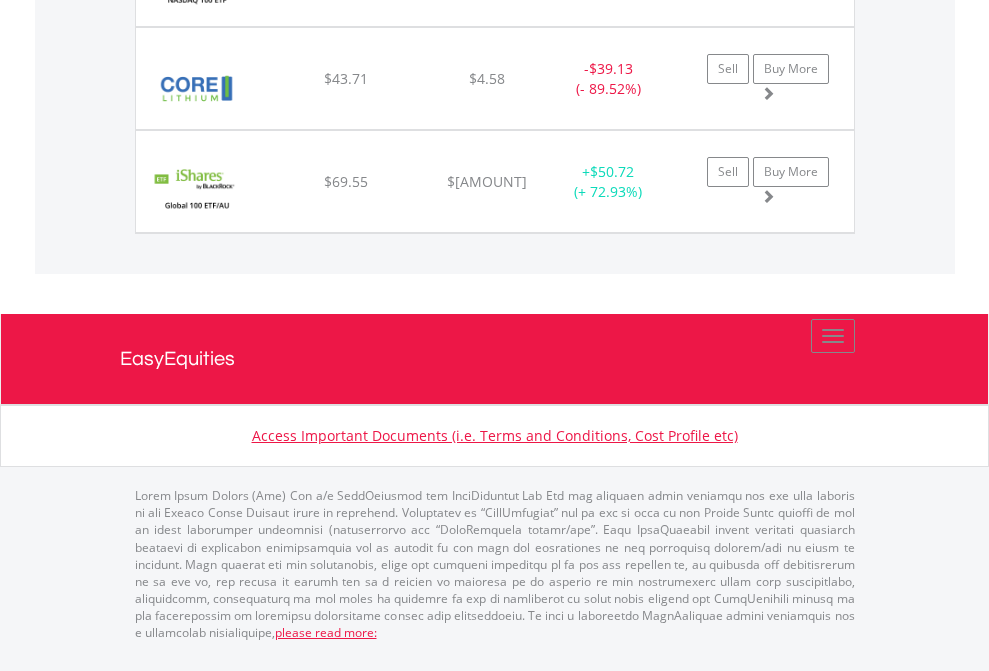 scroll, scrollTop: 2265, scrollLeft: 0, axis: vertical 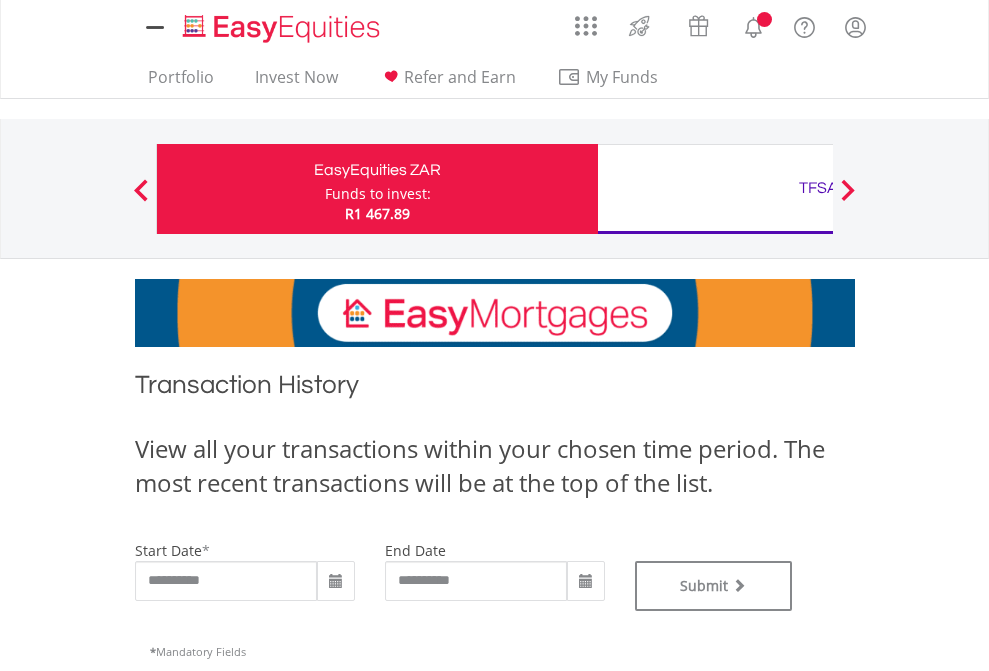 type on "**********" 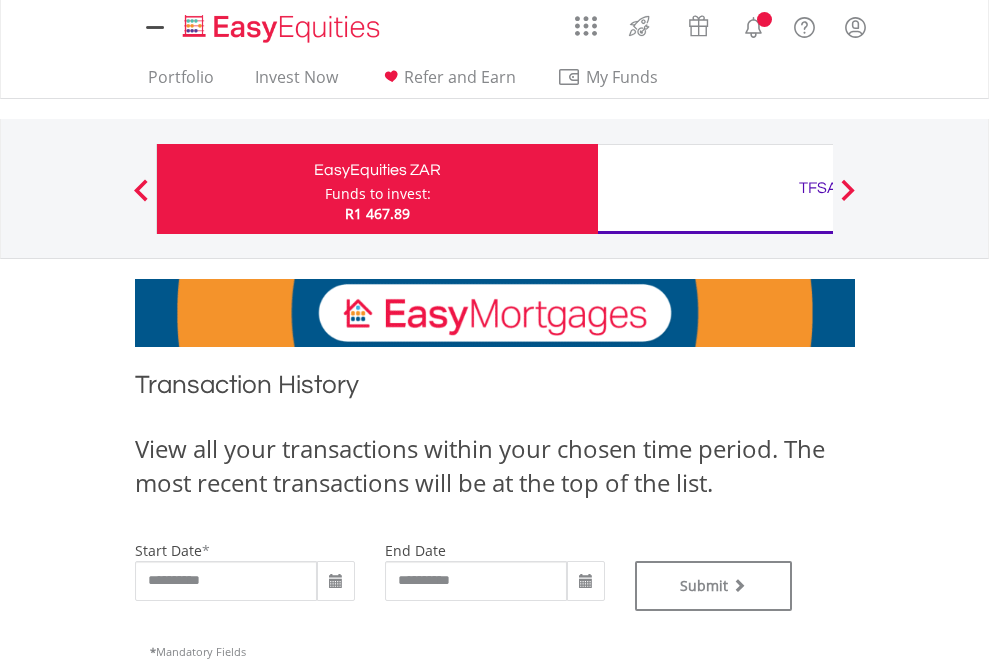 scroll, scrollTop: 0, scrollLeft: 0, axis: both 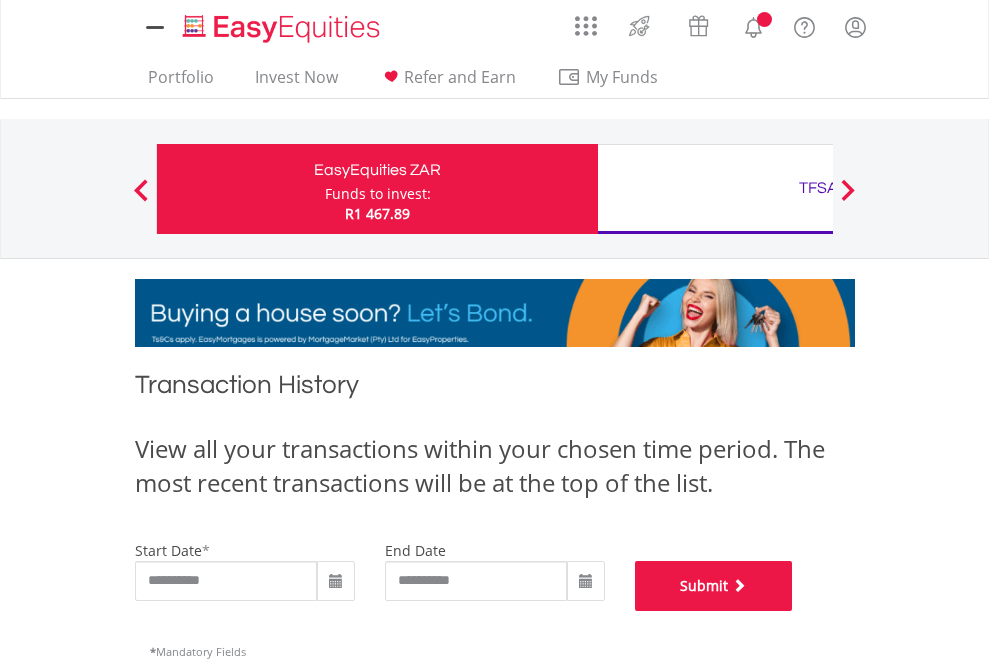 click on "Submit" at bounding box center [714, 586] 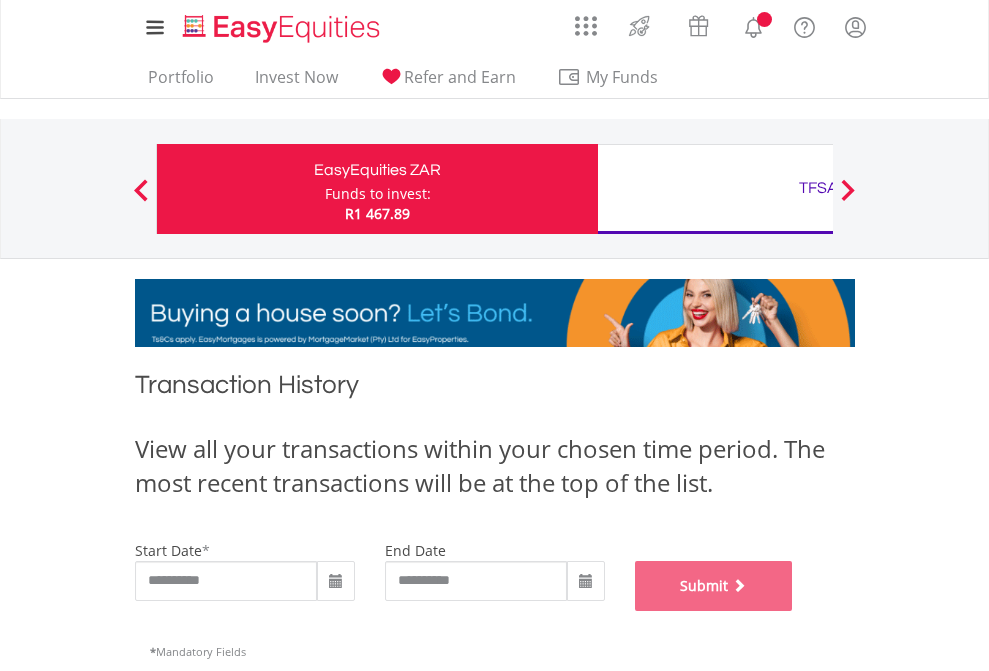 scroll, scrollTop: 811, scrollLeft: 0, axis: vertical 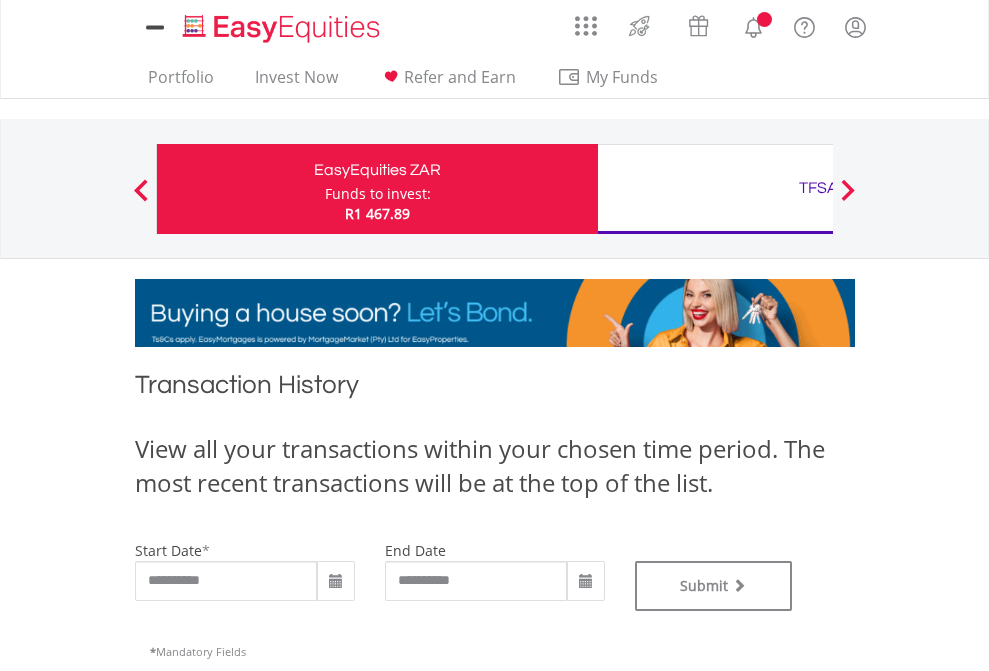 click on "TFSA" at bounding box center (818, 188) 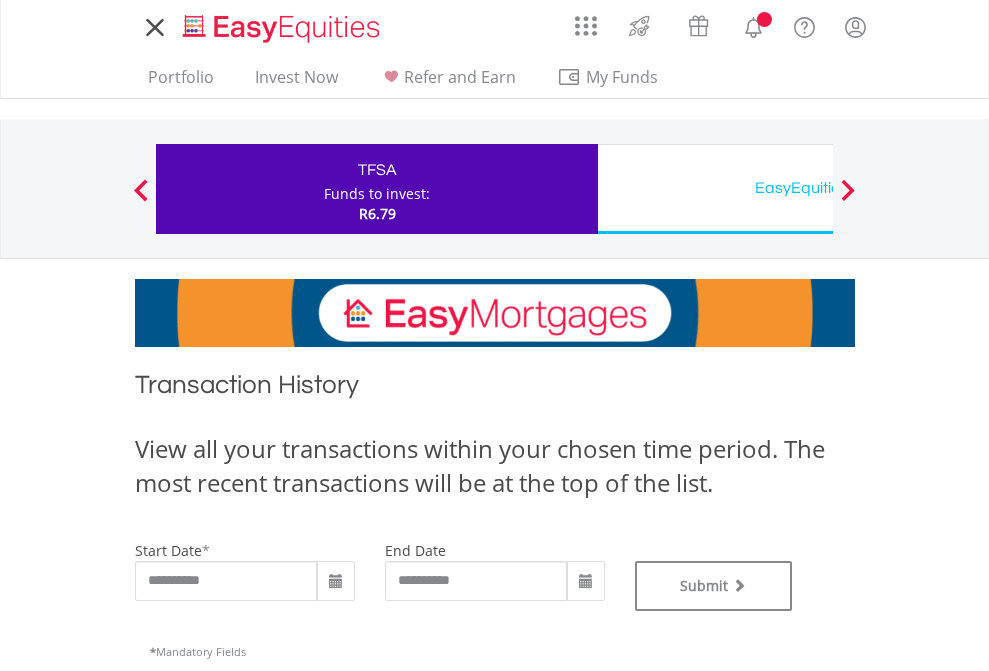 scroll, scrollTop: 0, scrollLeft: 0, axis: both 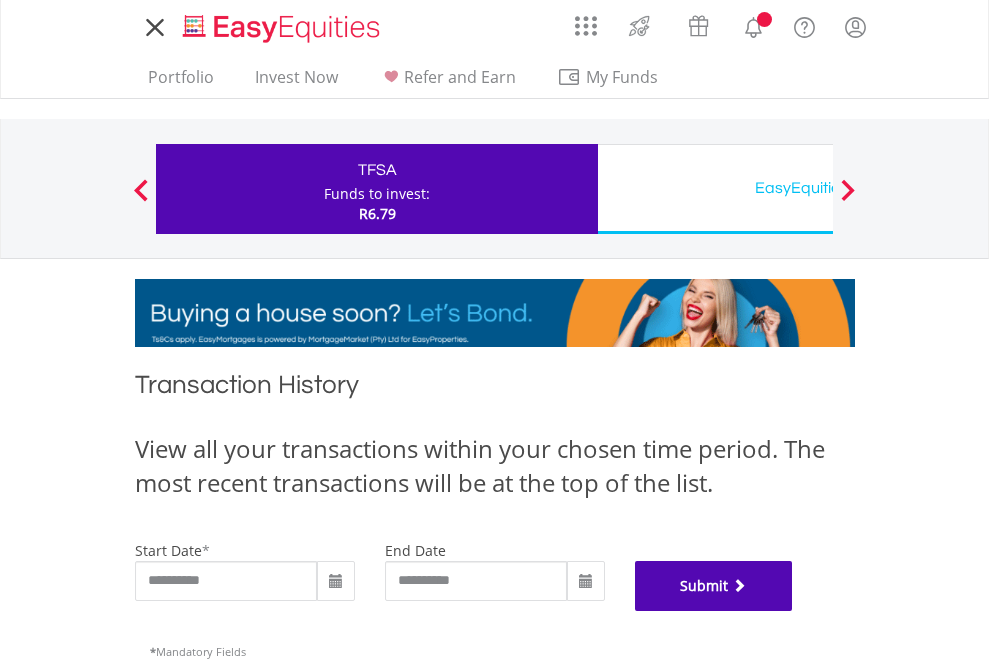 click on "Submit" at bounding box center (714, 586) 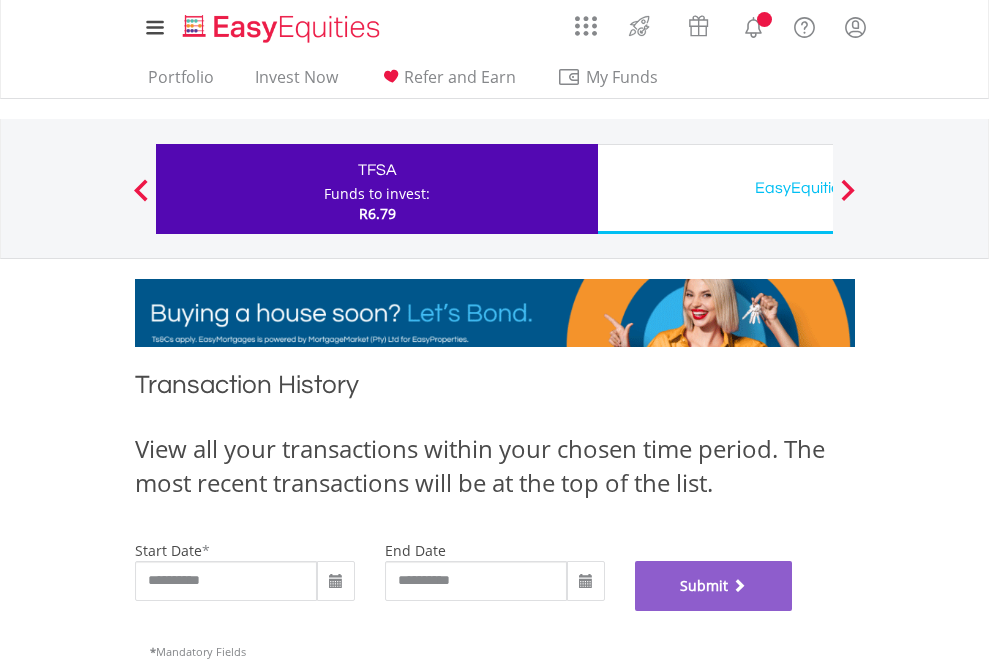 scroll, scrollTop: 811, scrollLeft: 0, axis: vertical 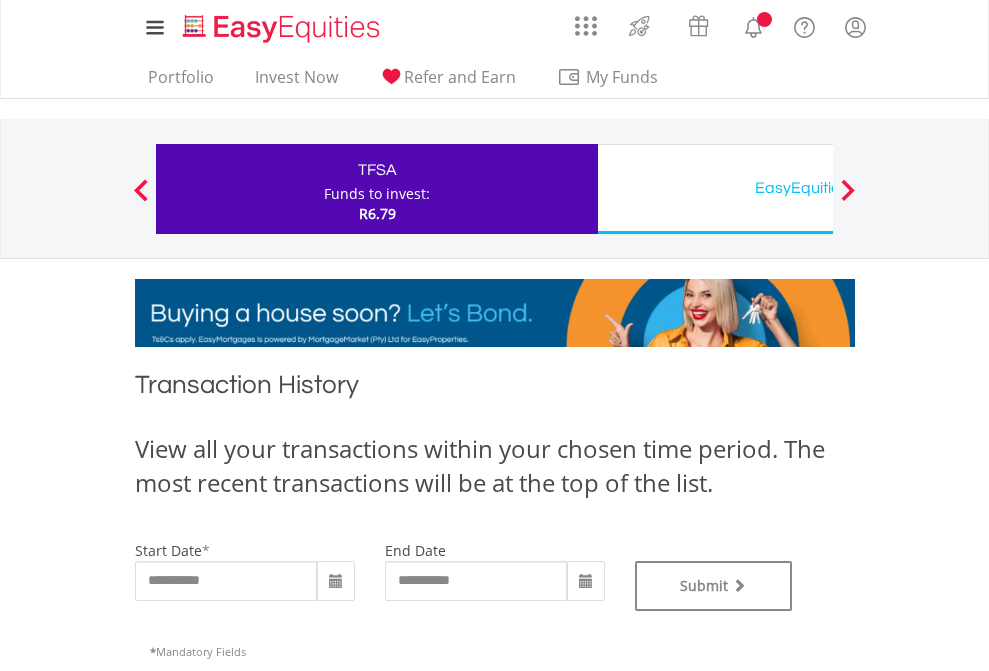 click on "EasyEquities USD" at bounding box center (818, 188) 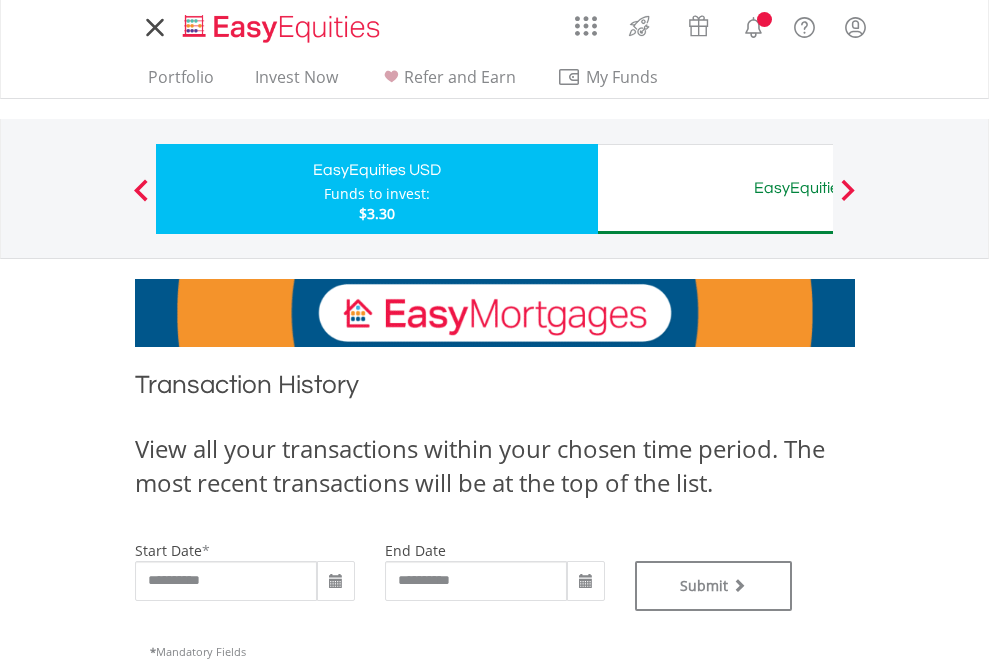 scroll, scrollTop: 0, scrollLeft: 0, axis: both 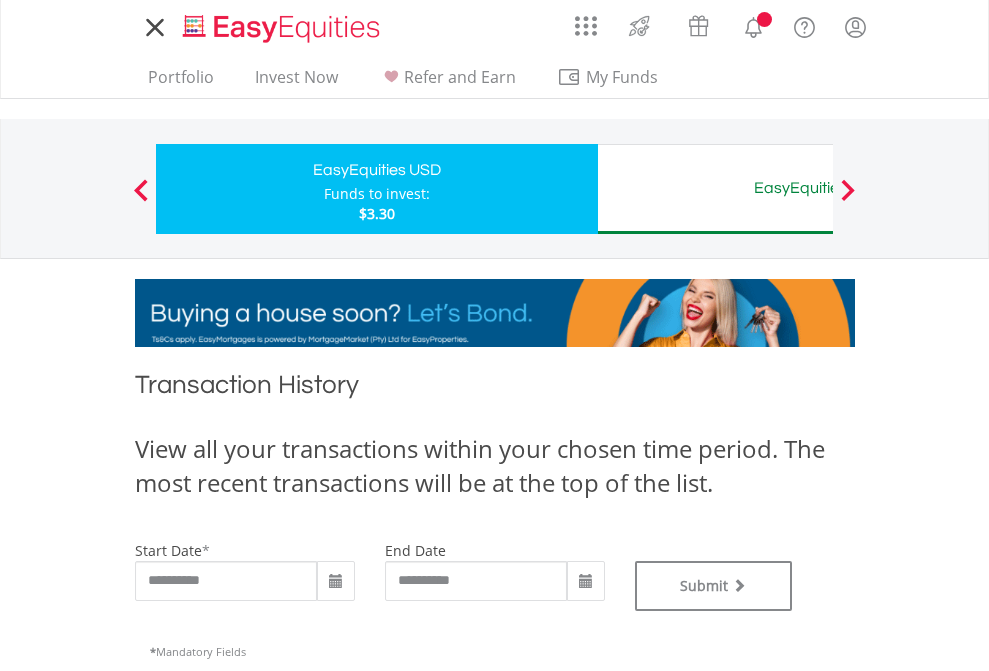 type on "**********" 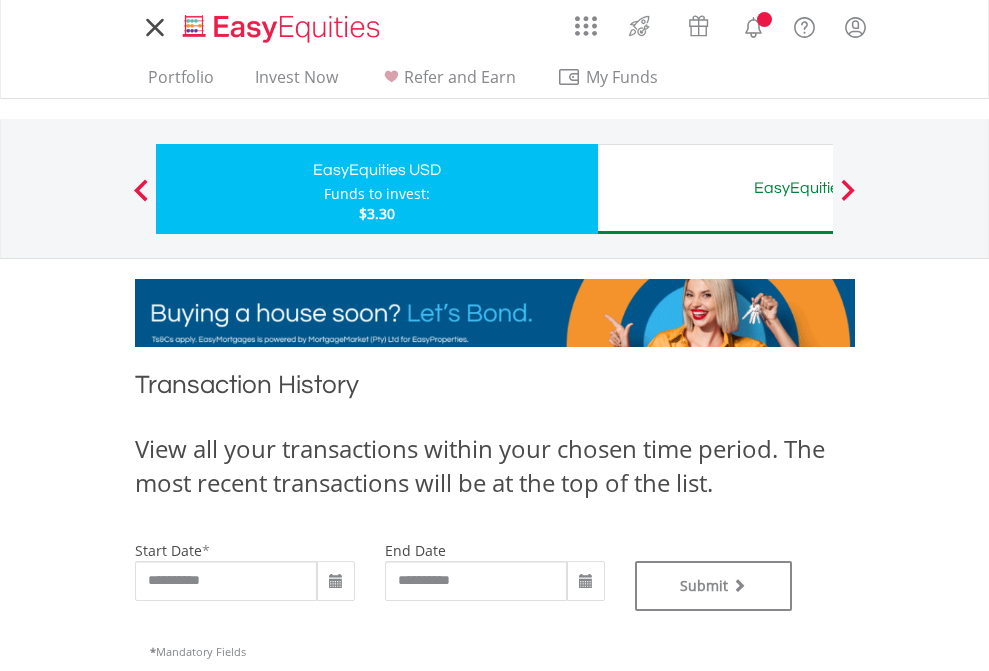 type on "**********" 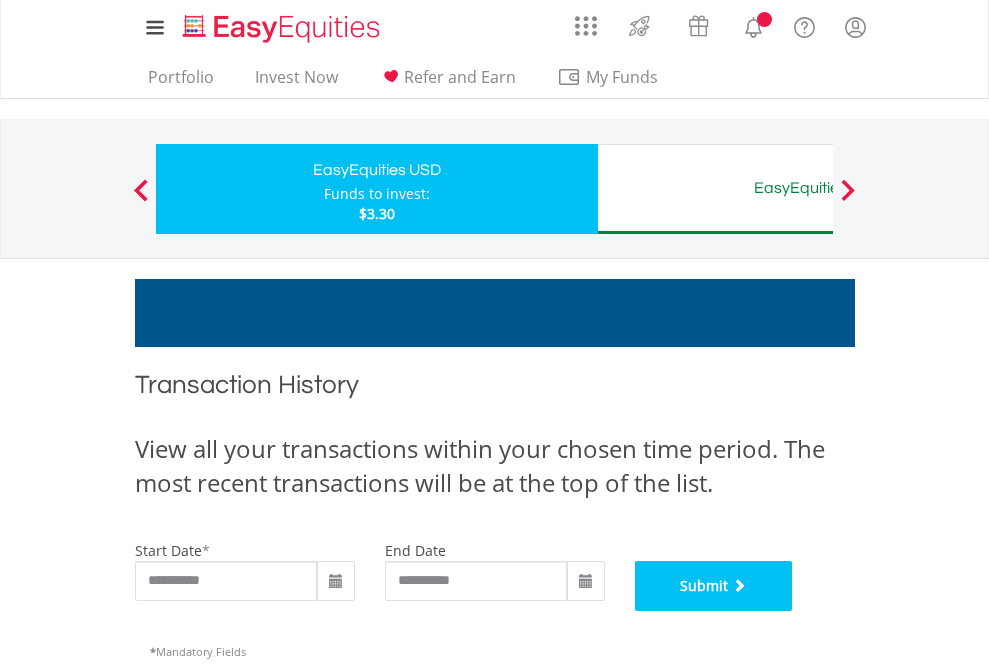 click on "Submit" at bounding box center (714, 586) 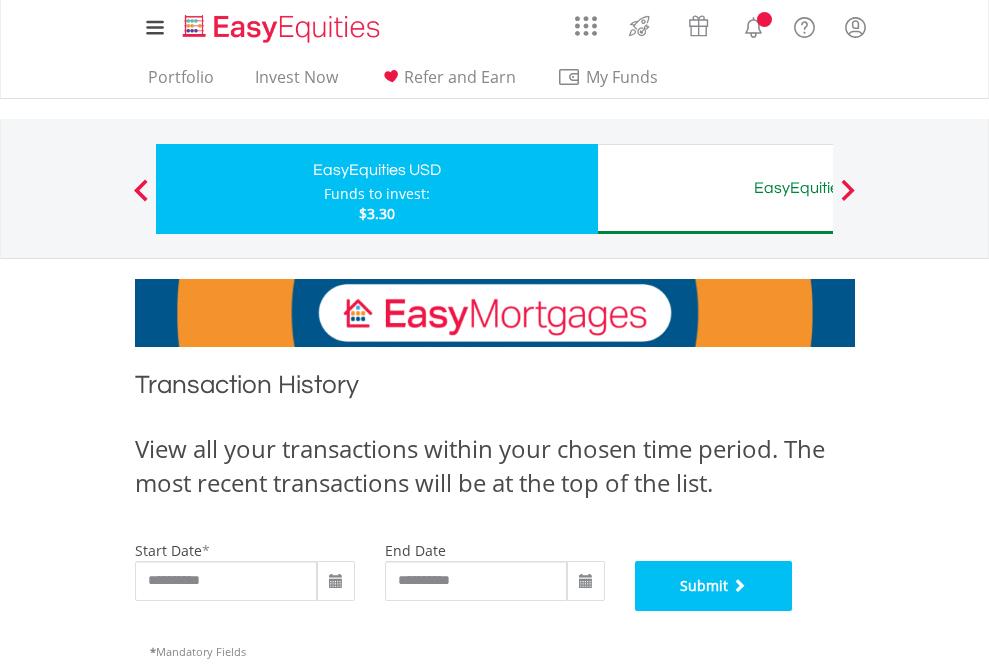 scroll, scrollTop: 811, scrollLeft: 0, axis: vertical 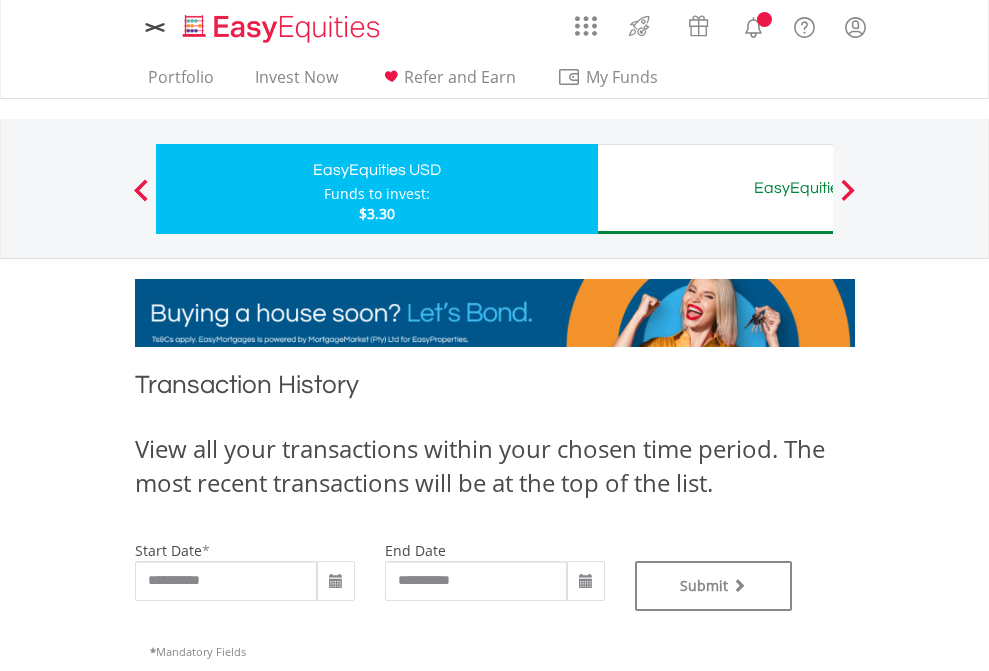 click on "EasyEquities AUD" at bounding box center (818, 188) 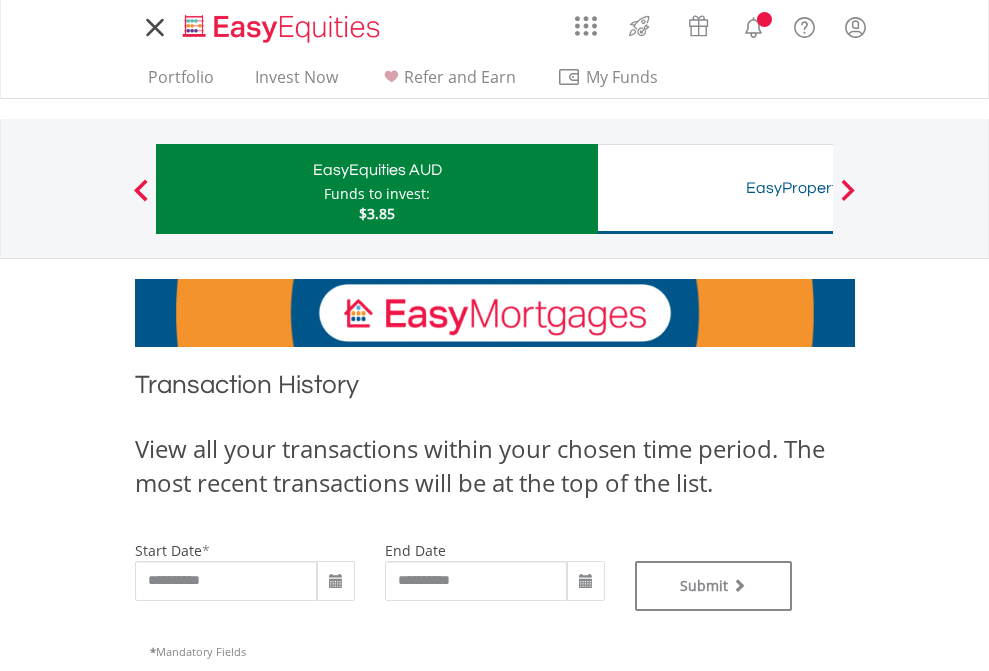scroll, scrollTop: 0, scrollLeft: 0, axis: both 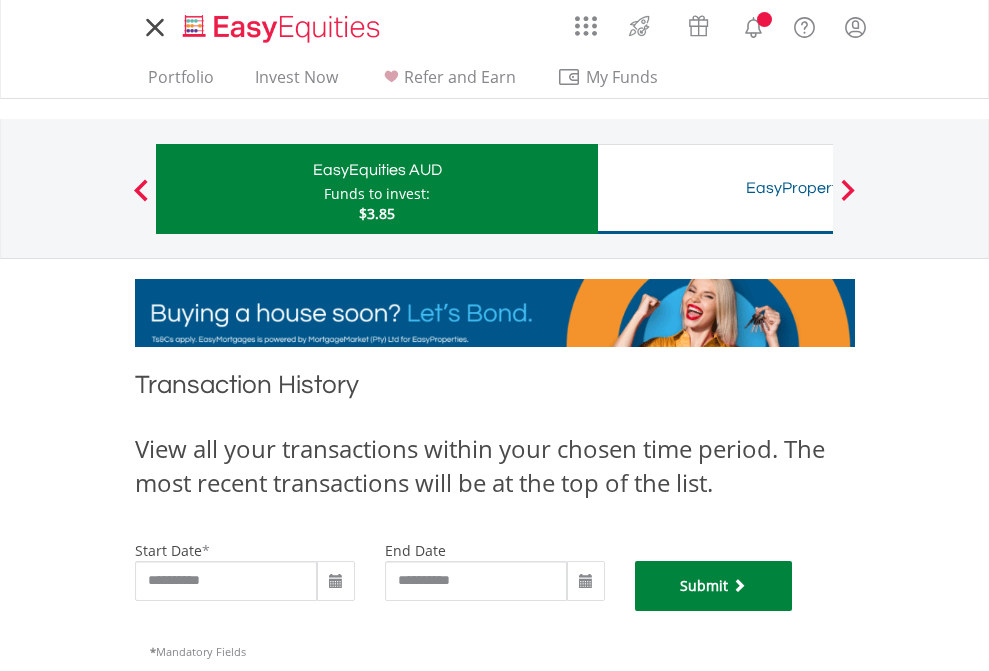 click on "Submit" at bounding box center (714, 586) 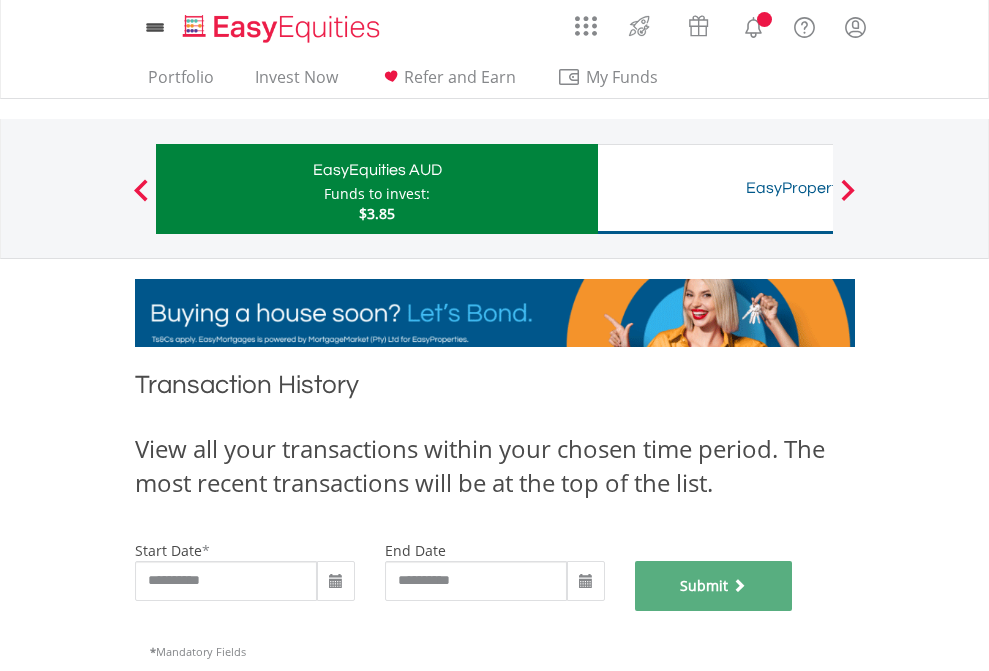 scroll, scrollTop: 811, scrollLeft: 0, axis: vertical 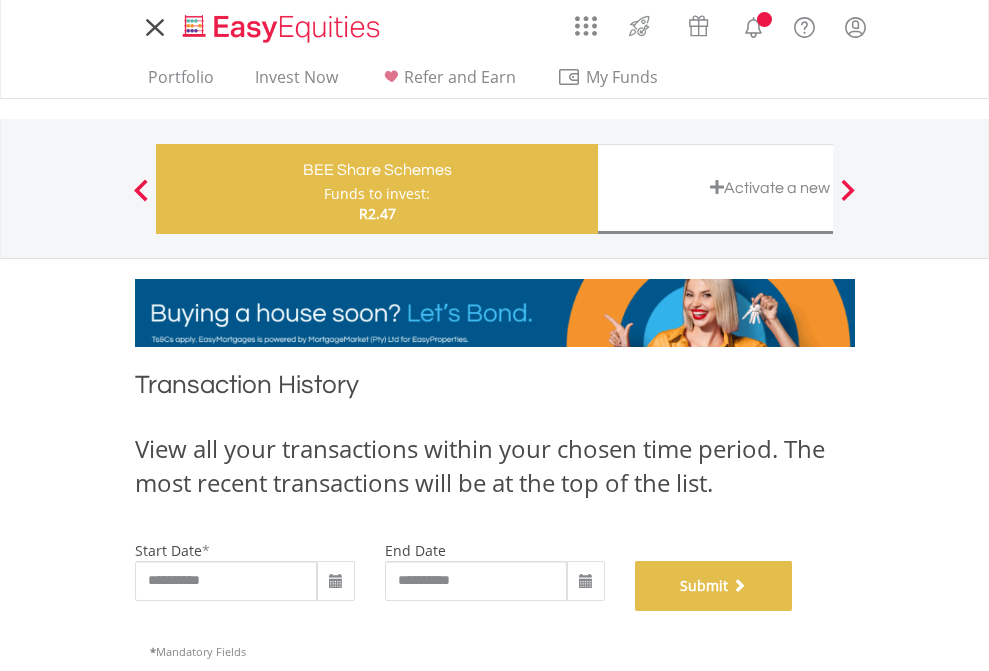 click on "Submit" at bounding box center (714, 586) 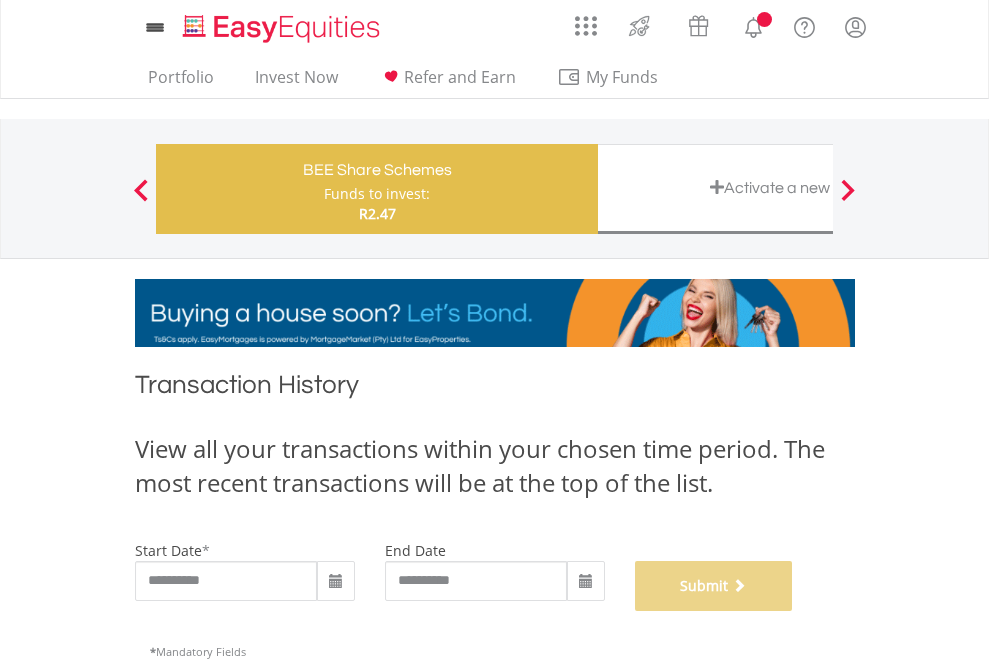 scroll, scrollTop: 811, scrollLeft: 0, axis: vertical 